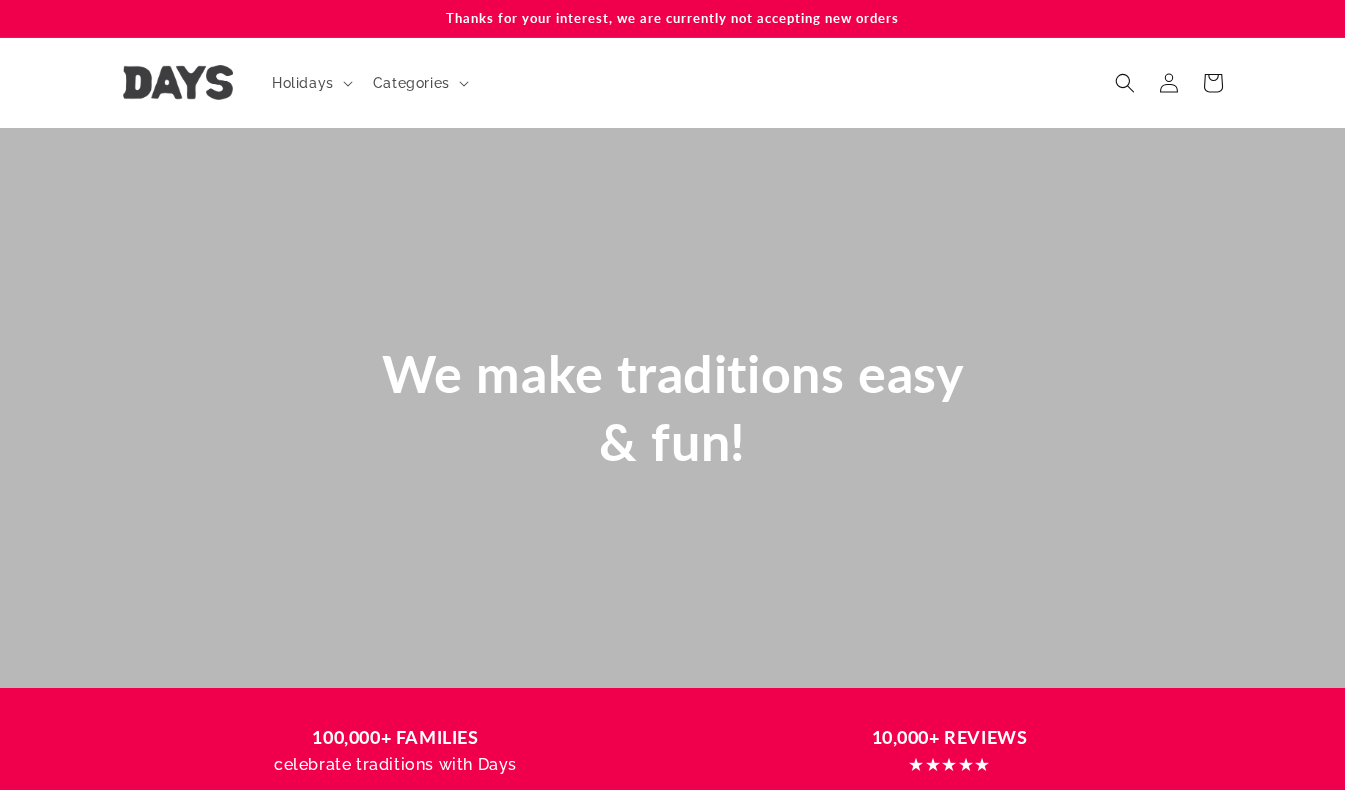 scroll, scrollTop: 0, scrollLeft: 0, axis: both 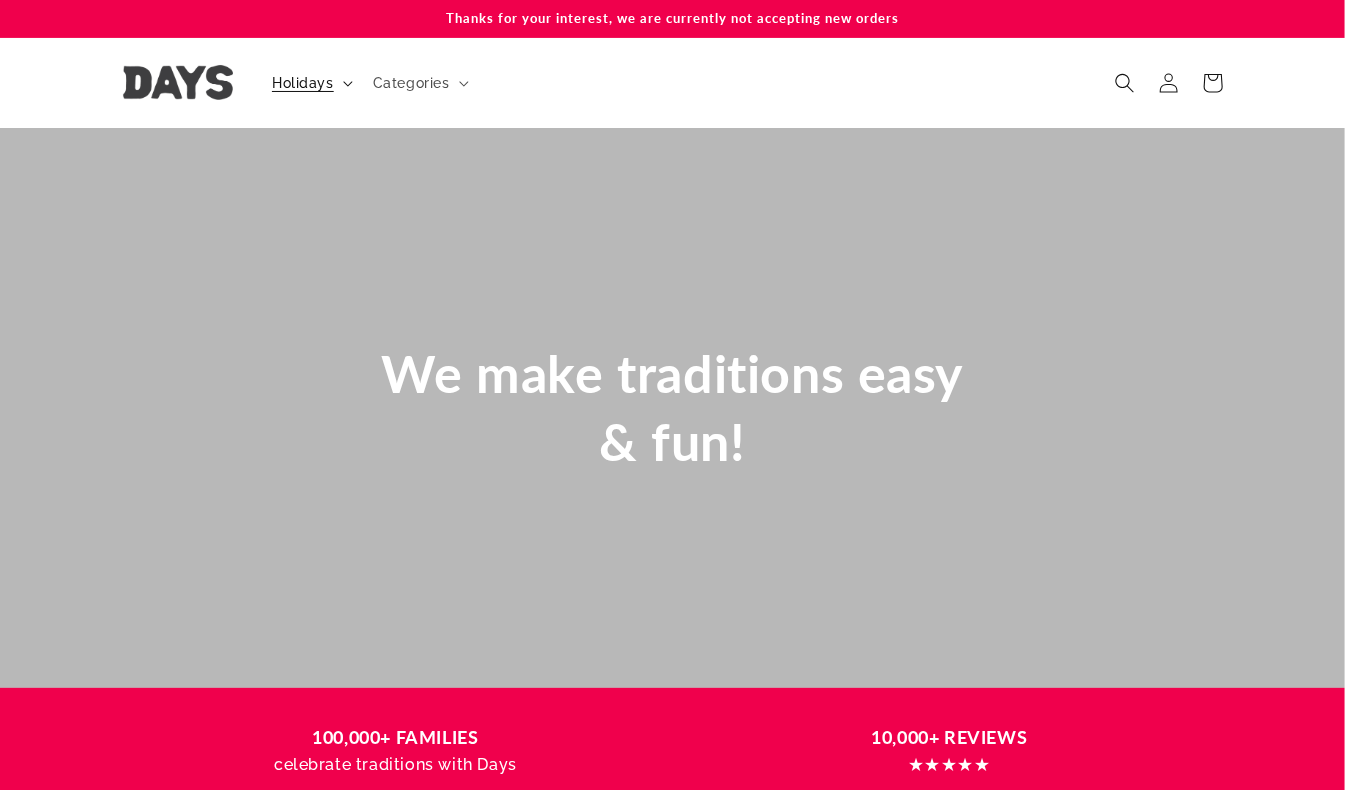 click on "Holidays" at bounding box center [310, 83] 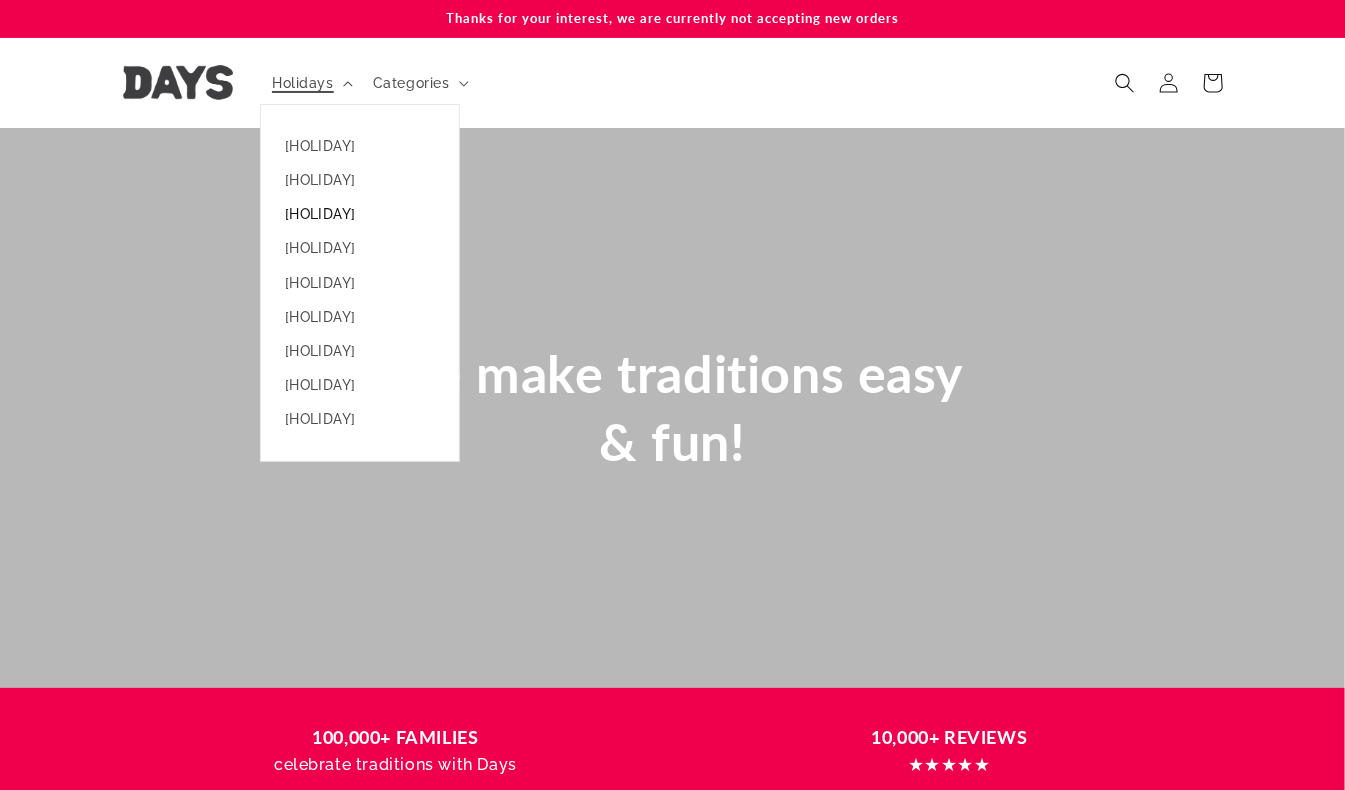 scroll, scrollTop: 0, scrollLeft: 1345, axis: horizontal 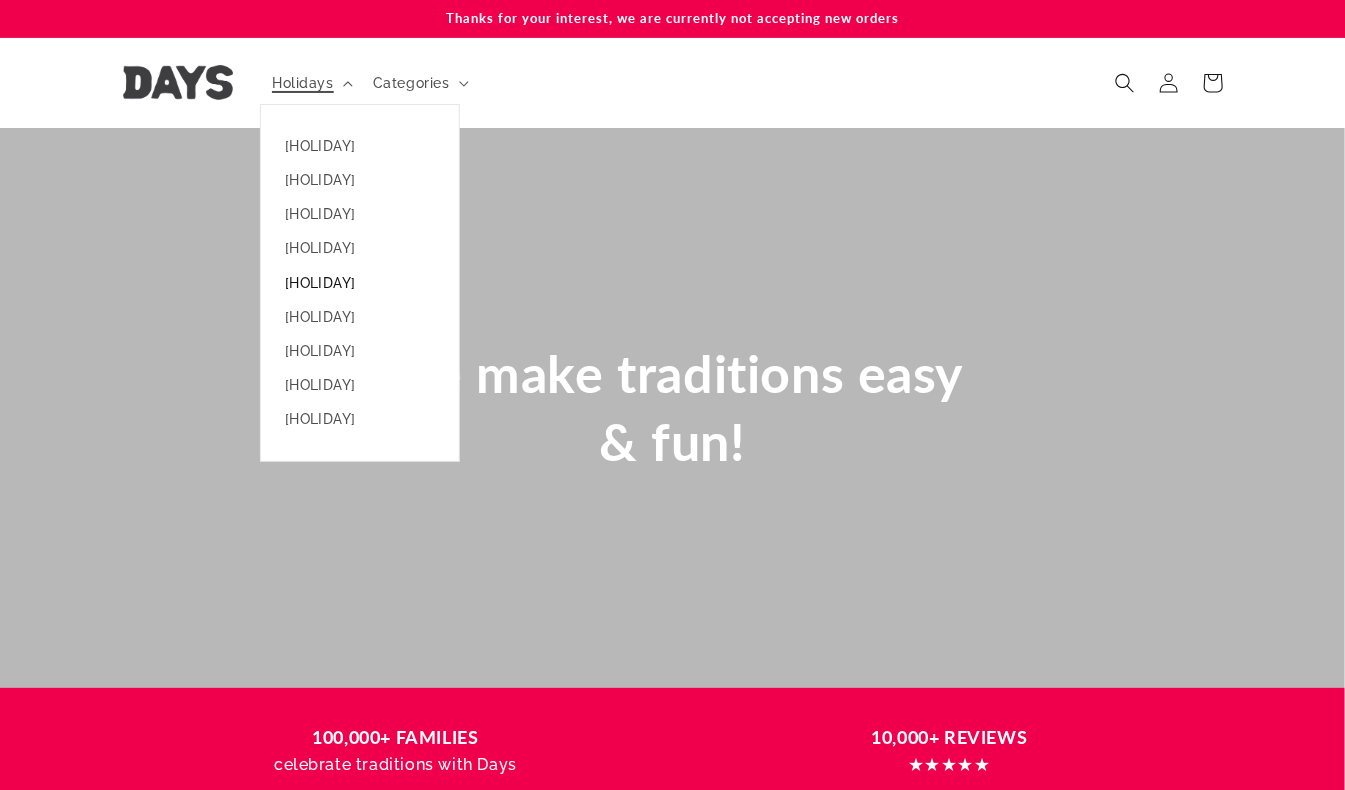 click on "Rosh Hashanah" at bounding box center (360, 283) 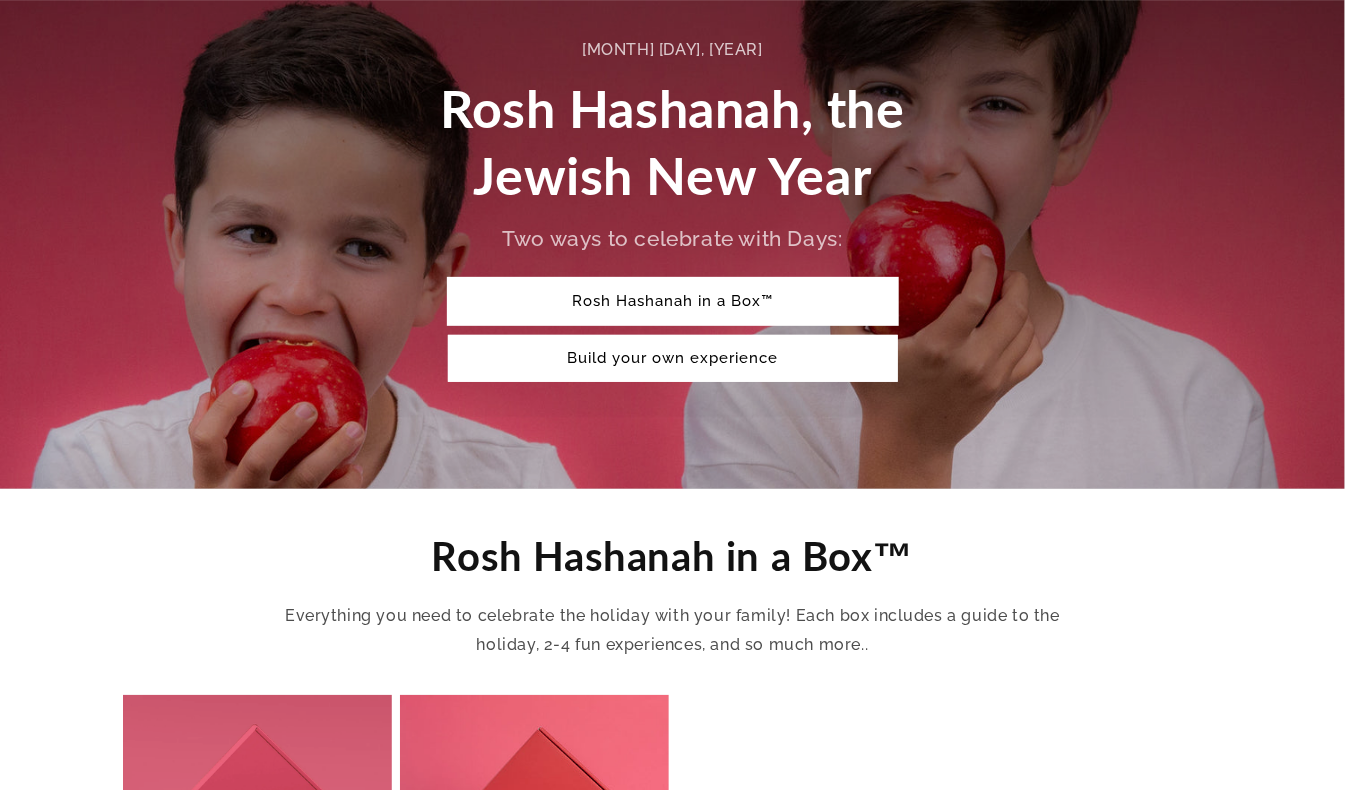 click on "Rosh Hashanah in a Box™" at bounding box center (673, 301) 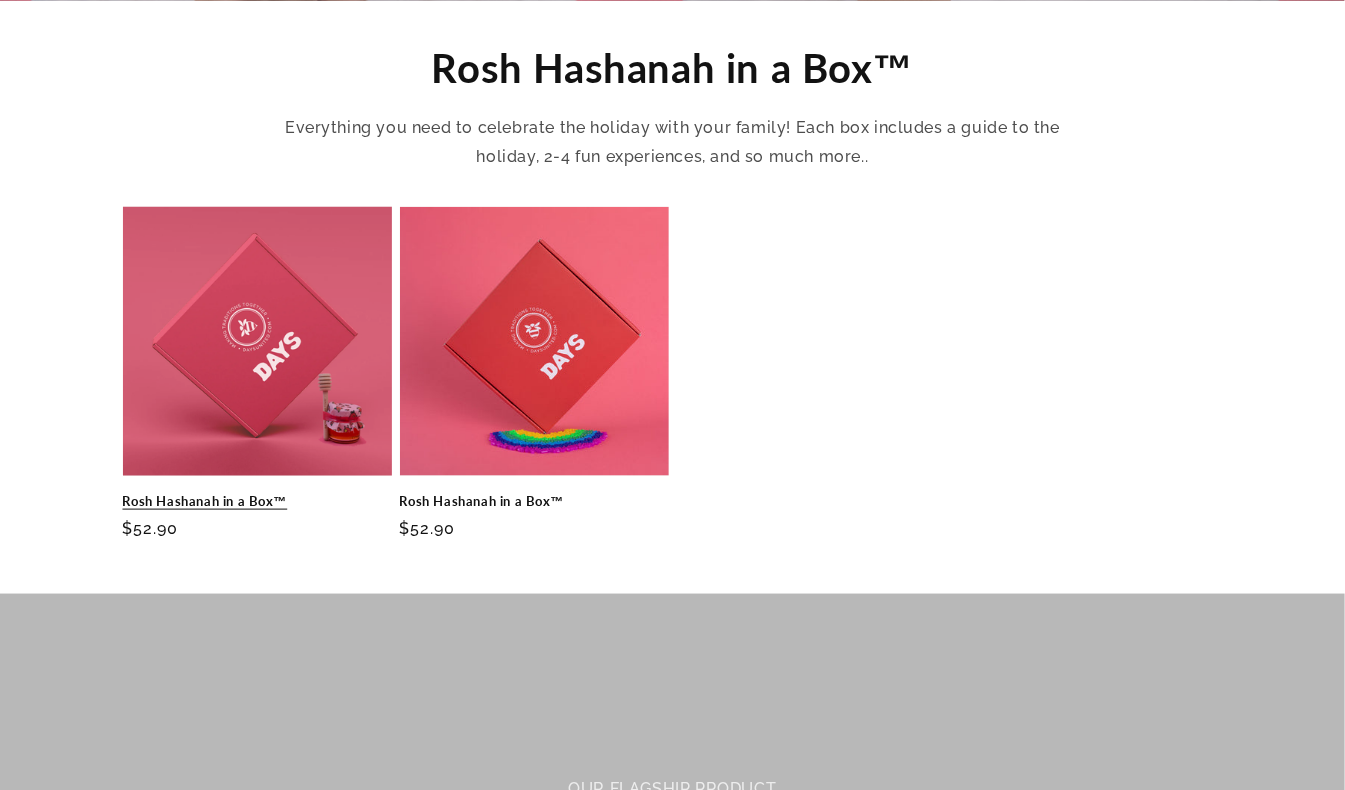 click on "Rosh Hashanah in a Box™" at bounding box center (257, 501) 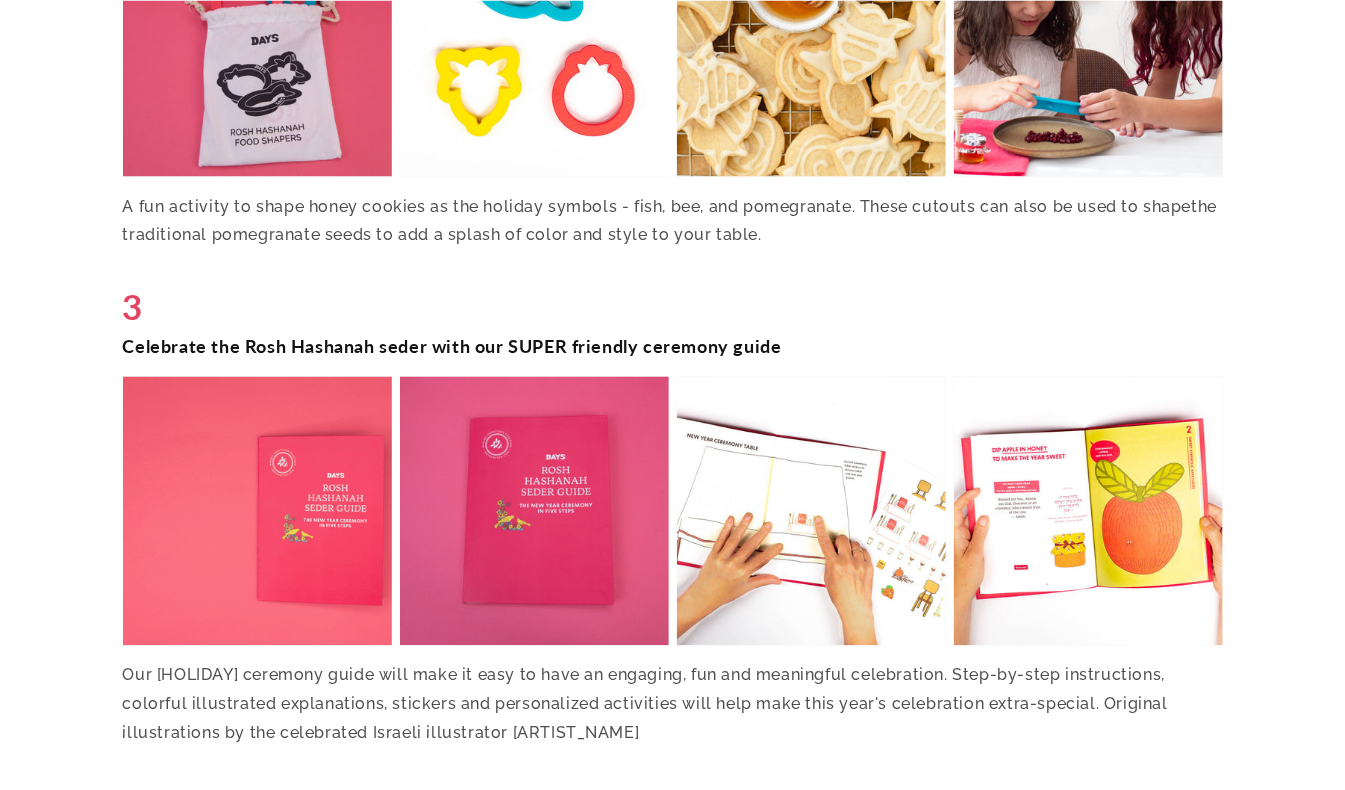 scroll, scrollTop: 4499, scrollLeft: 0, axis: vertical 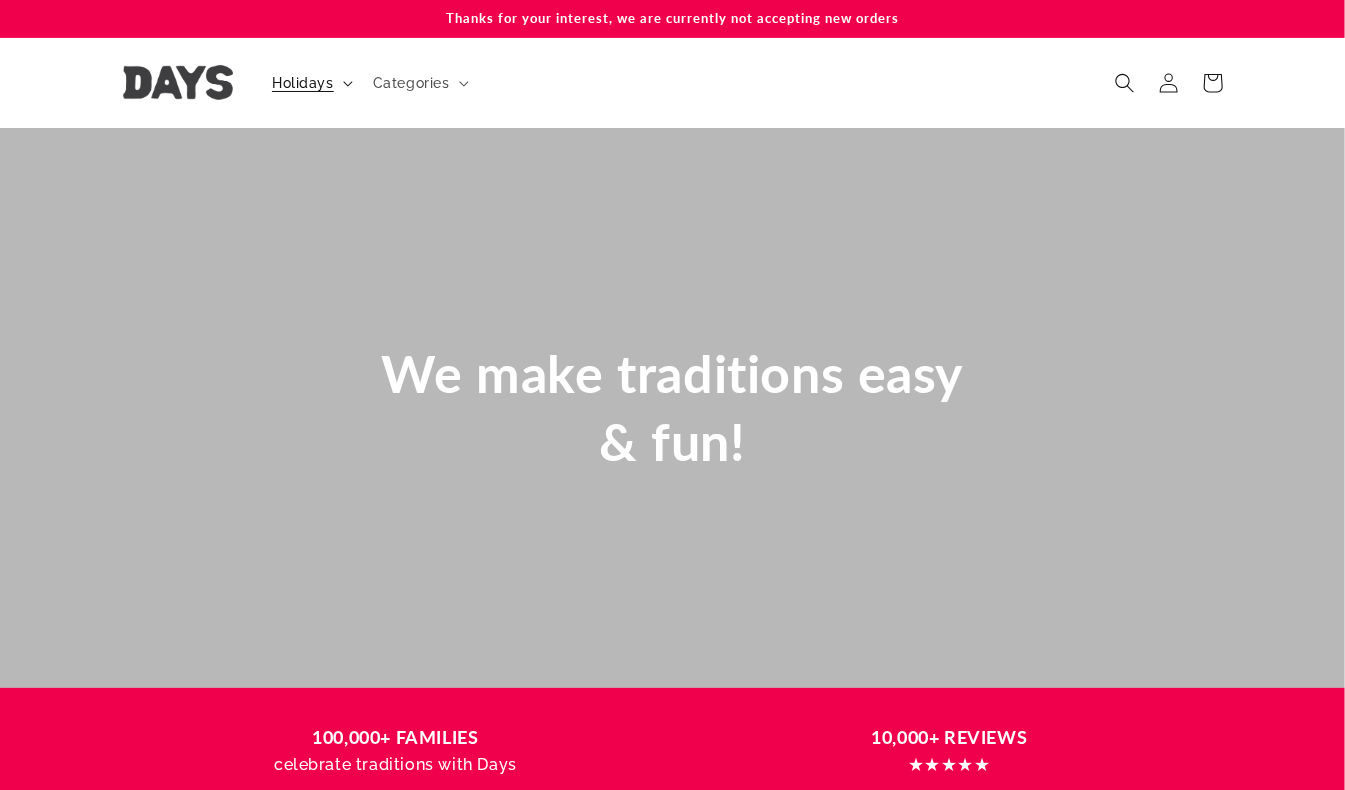 click 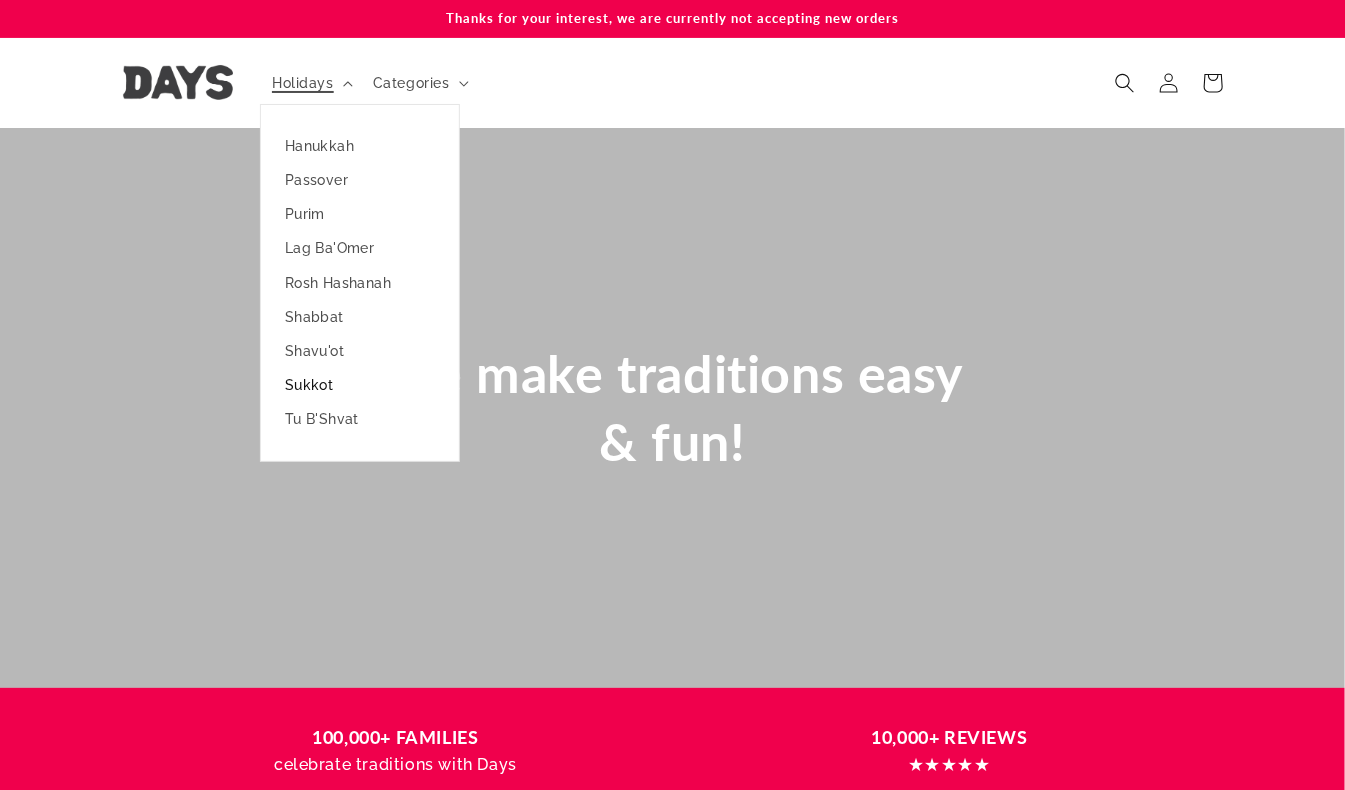 scroll, scrollTop: 0, scrollLeft: 1345, axis: horizontal 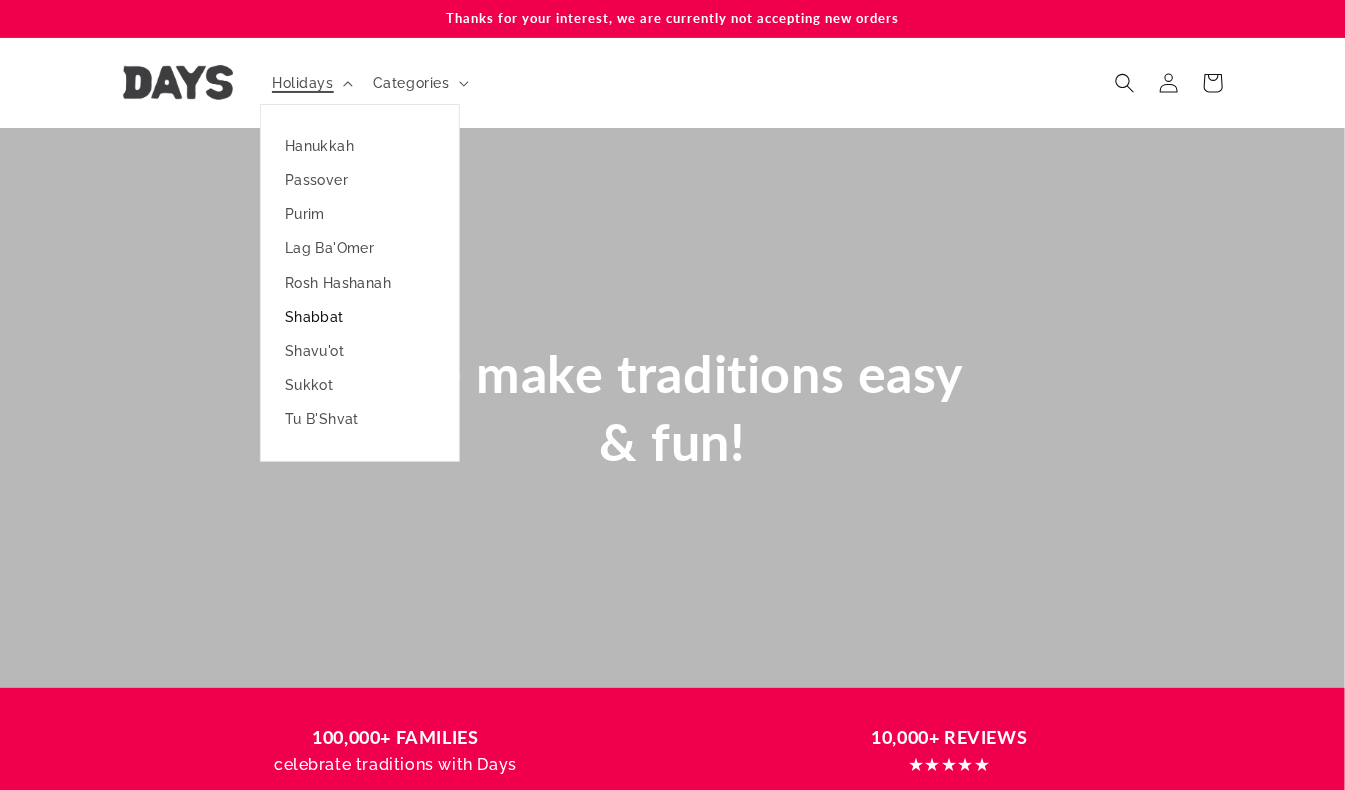 click on "Shabbat" at bounding box center [360, 317] 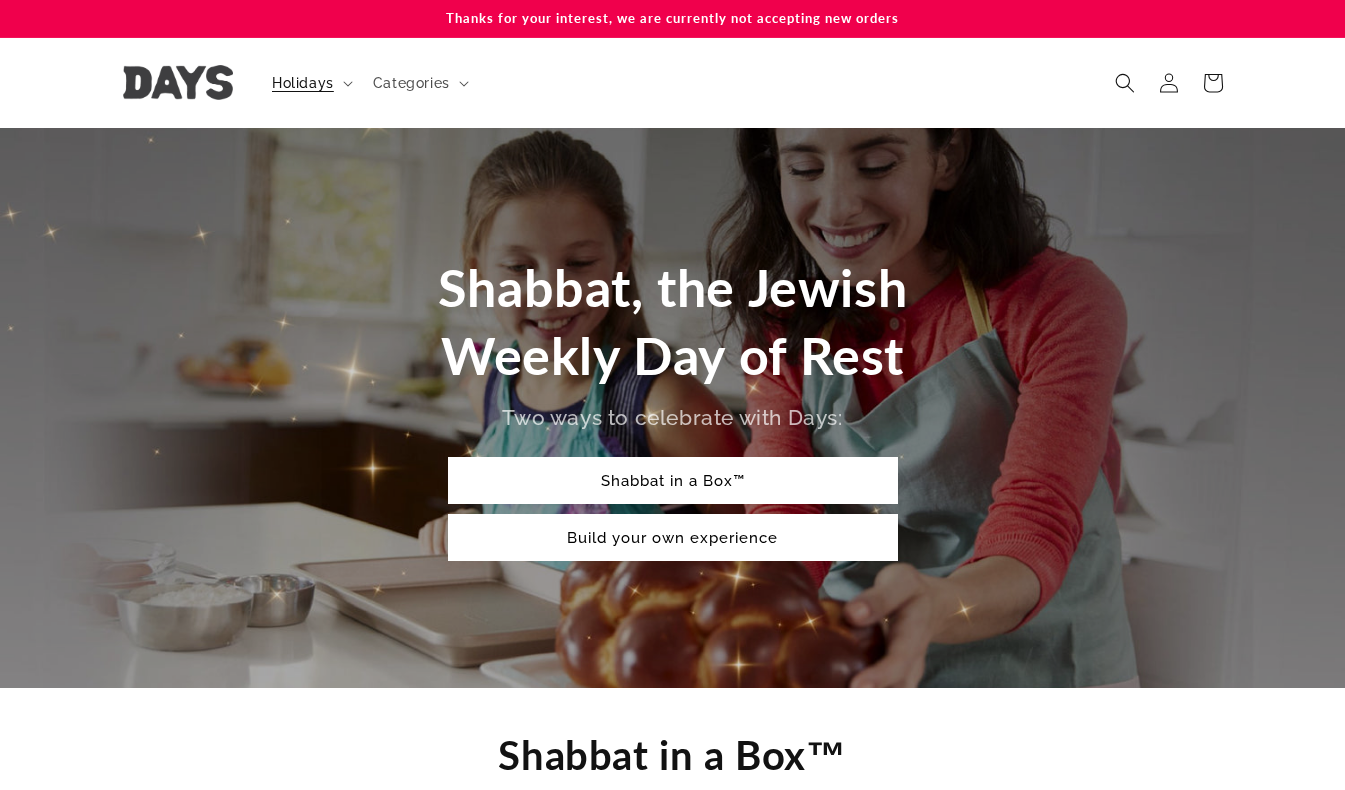 scroll, scrollTop: 0, scrollLeft: 0, axis: both 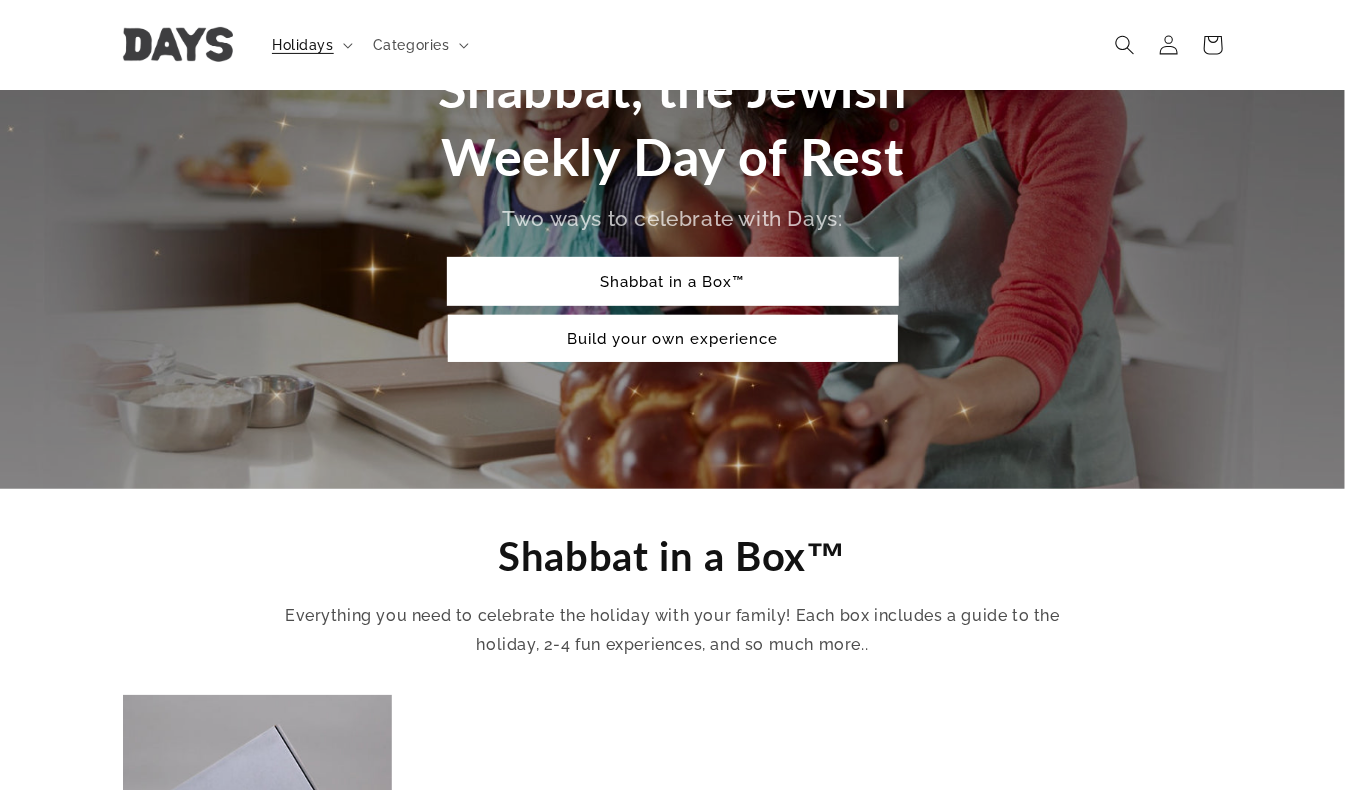 click on "Shabbat in a Box™" at bounding box center (673, 281) 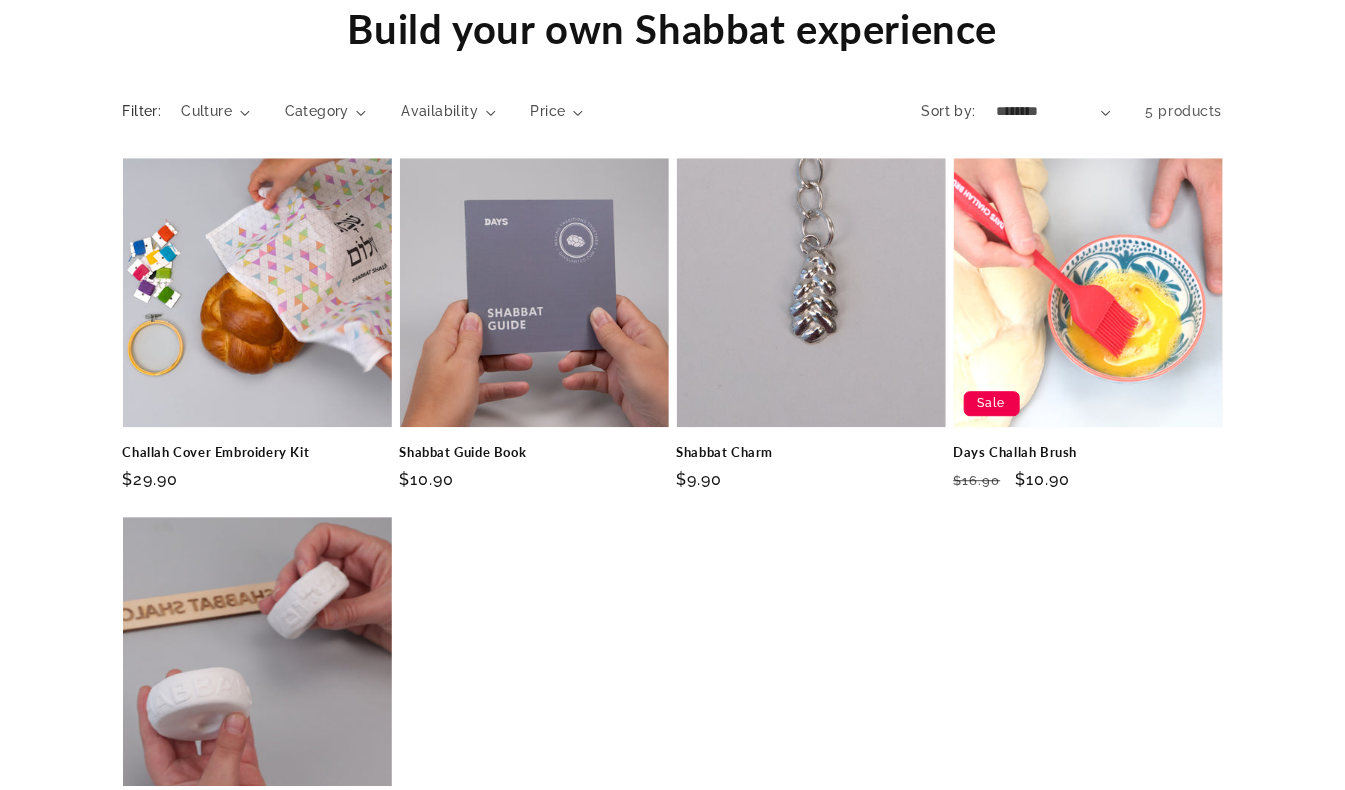 scroll, scrollTop: 1987, scrollLeft: 0, axis: vertical 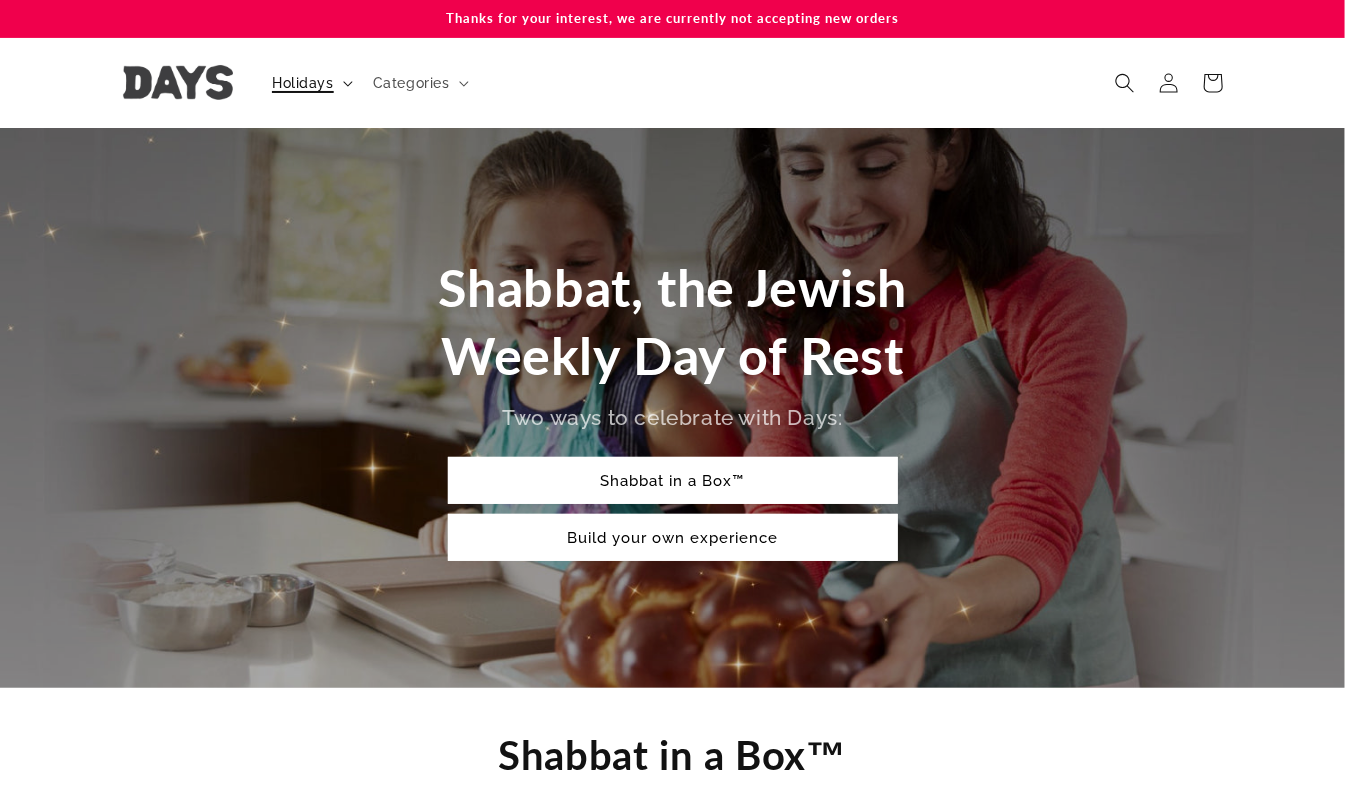 click on "Holidays" at bounding box center (310, 83) 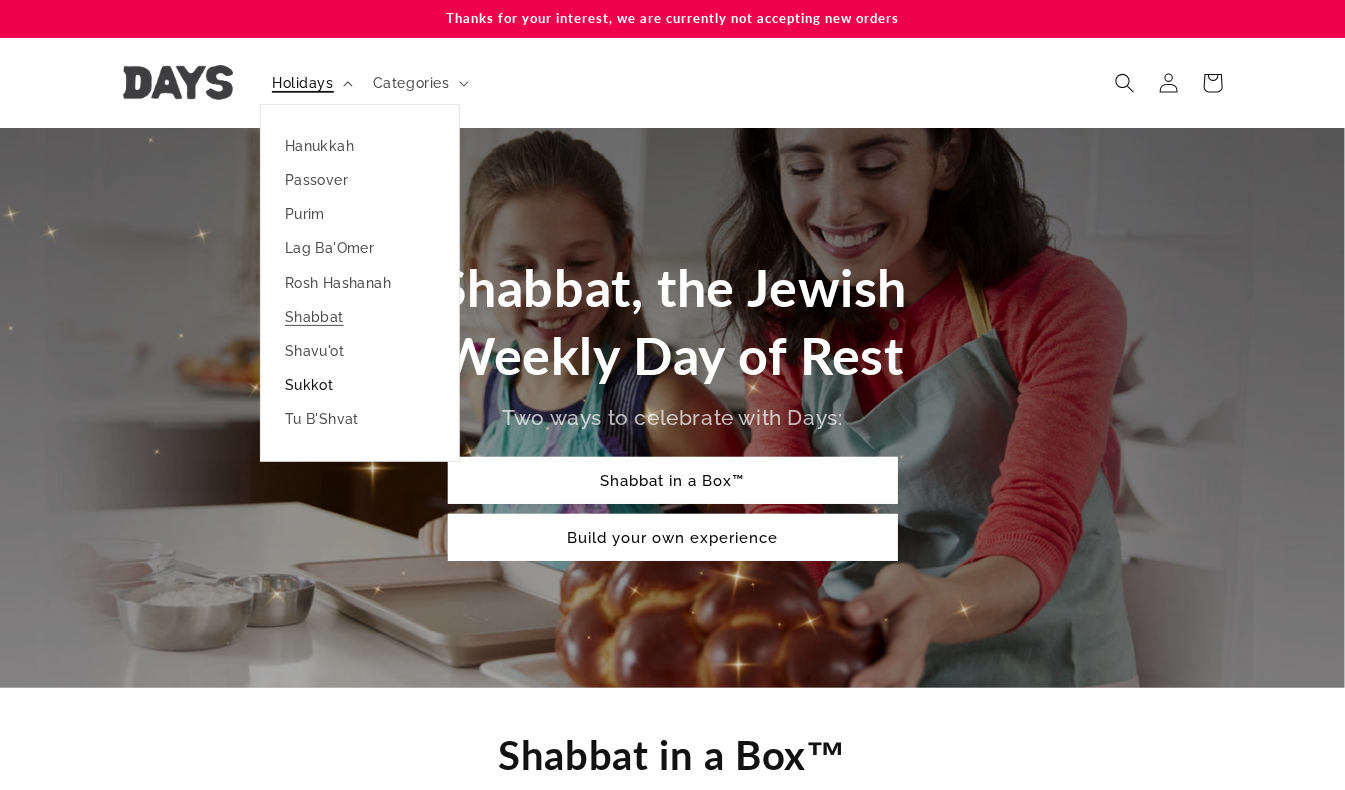 click on "Sukkot" at bounding box center [360, 385] 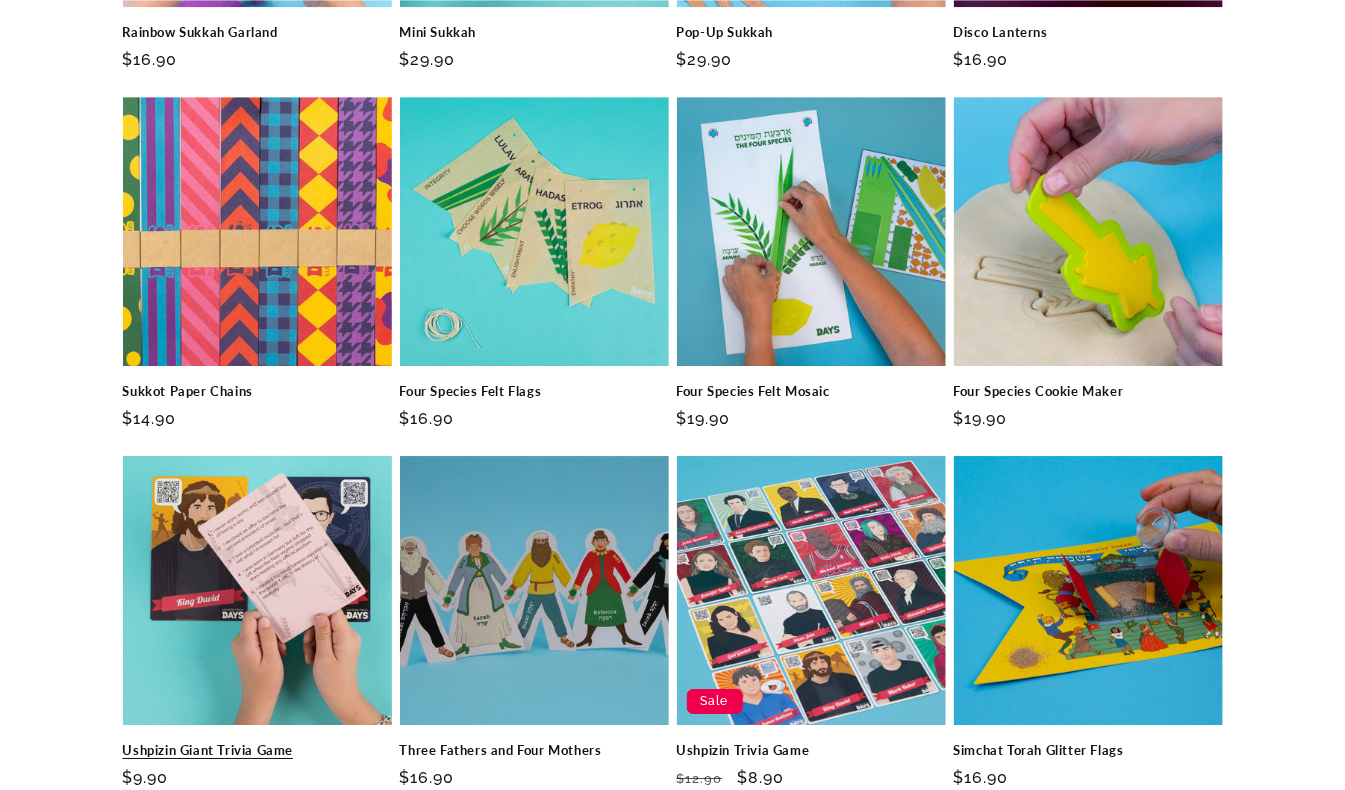 scroll, scrollTop: 2399, scrollLeft: 0, axis: vertical 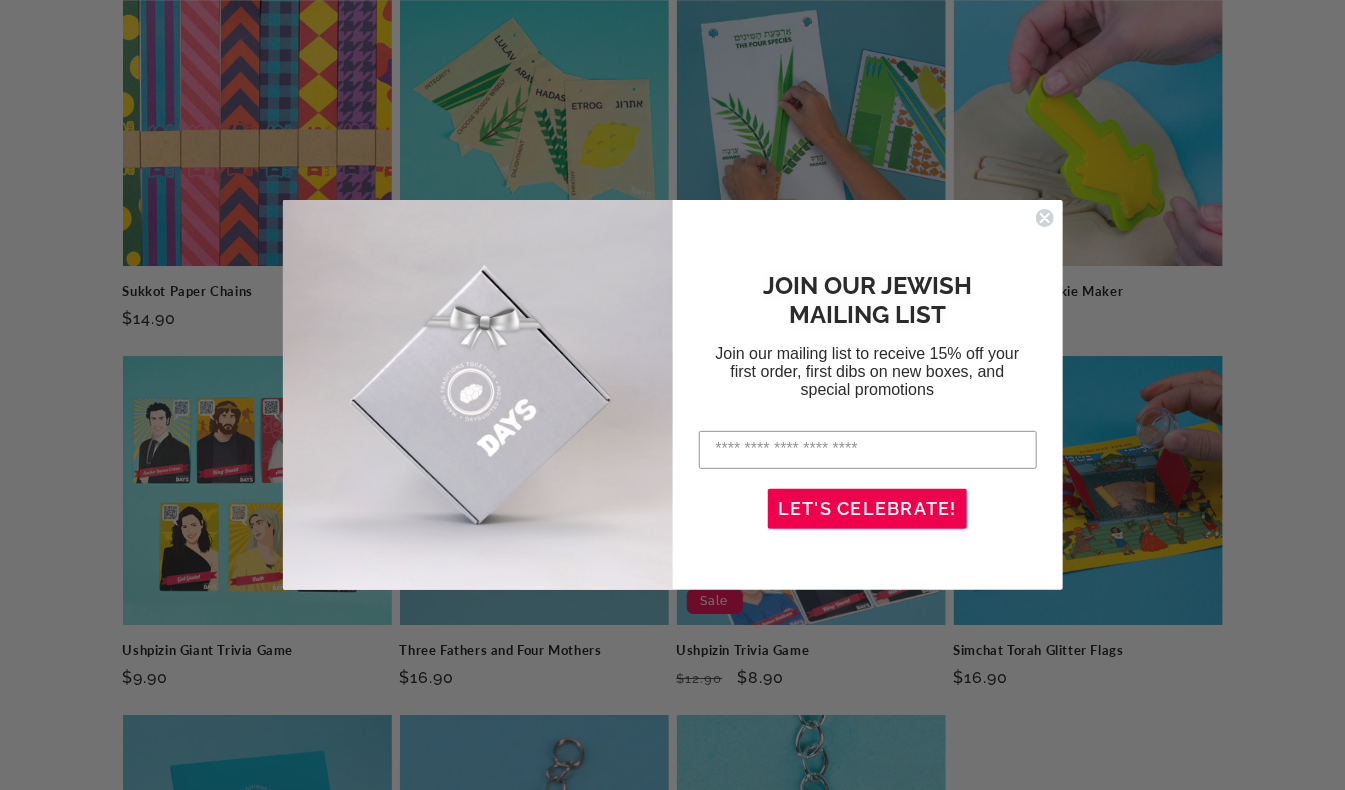 click 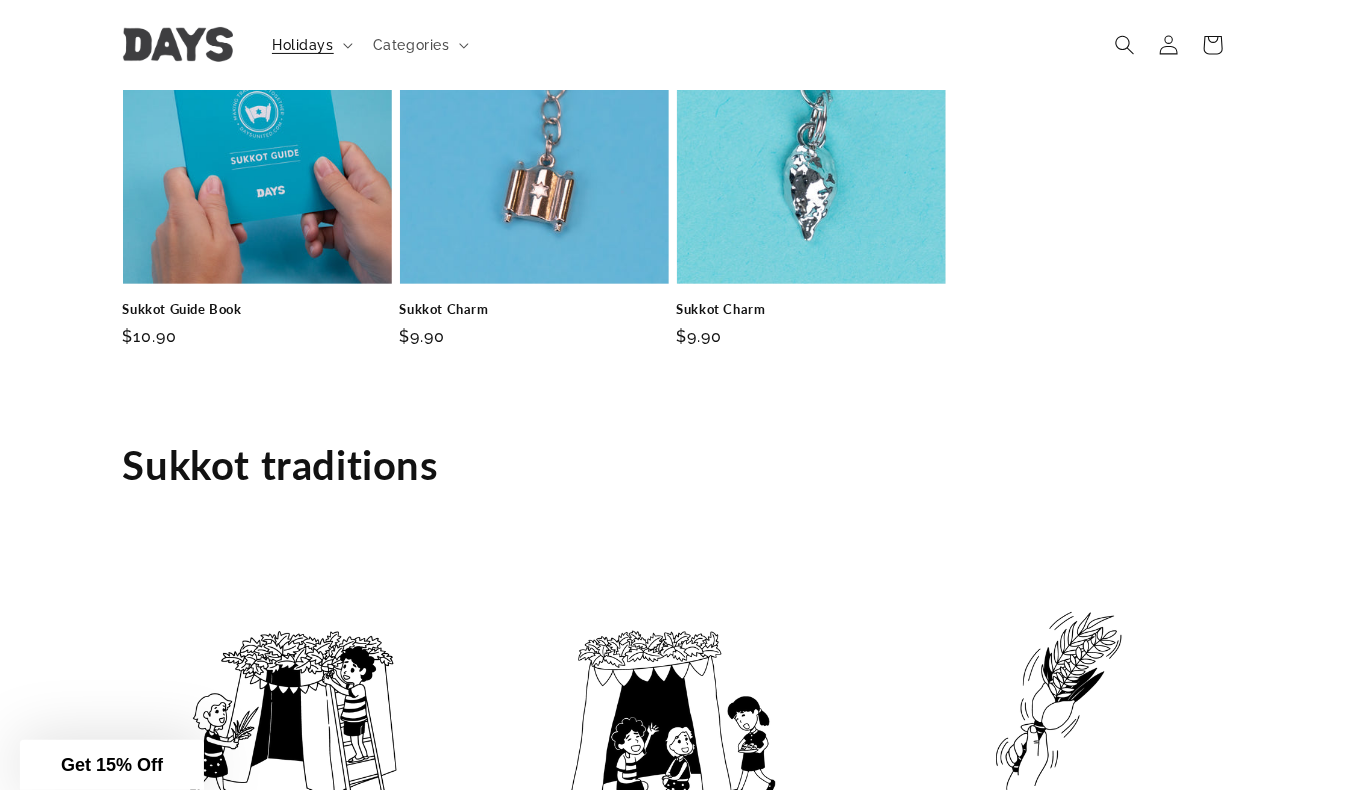 scroll, scrollTop: 2699, scrollLeft: 0, axis: vertical 